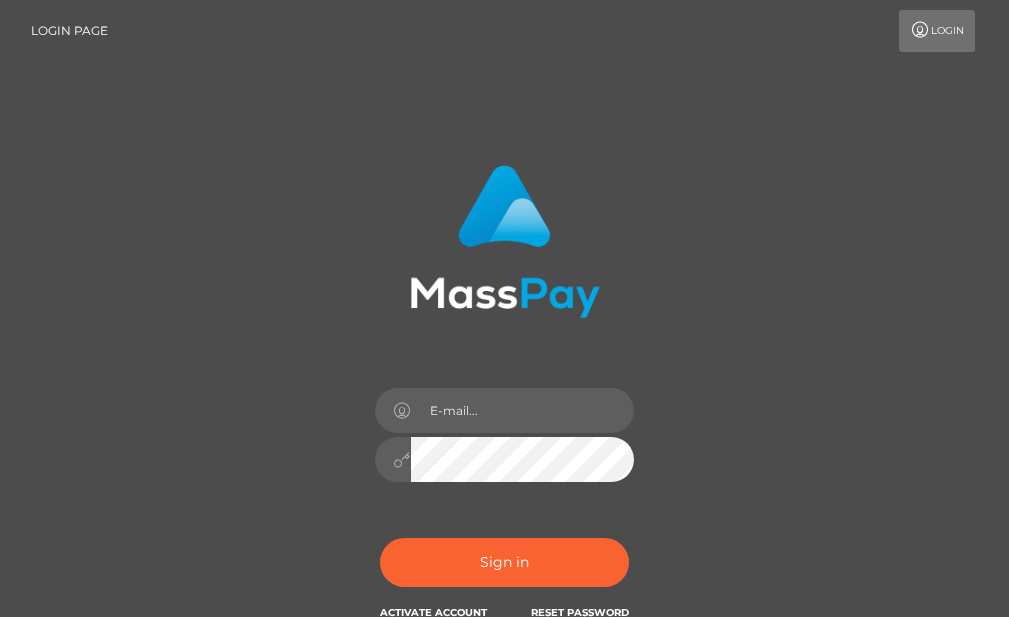 scroll, scrollTop: 0, scrollLeft: 0, axis: both 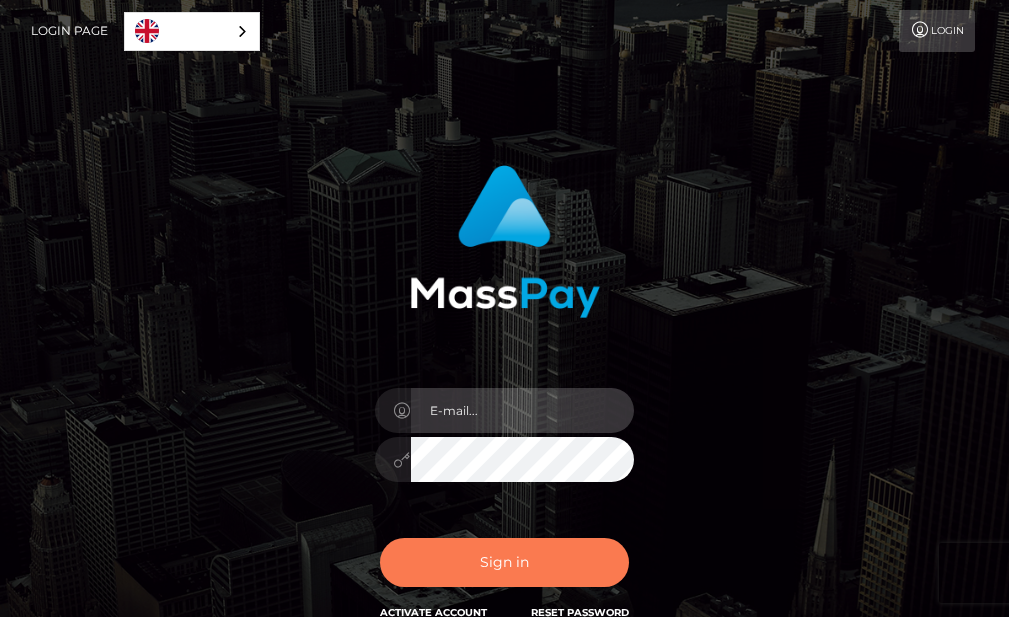 type on "priscildenn@gmail.com" 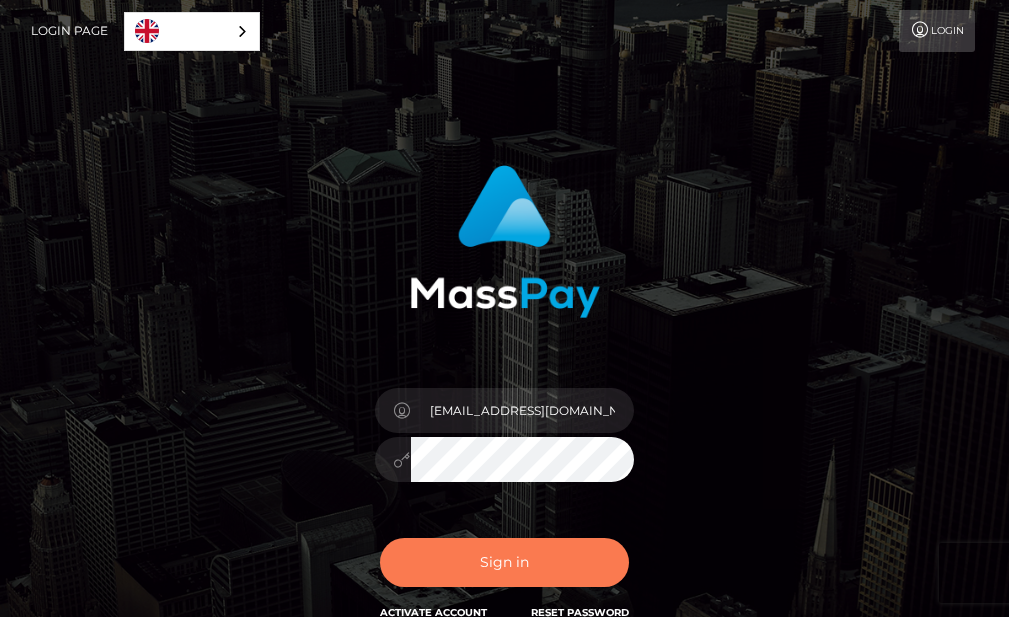 click on "Sign in" at bounding box center (505, 562) 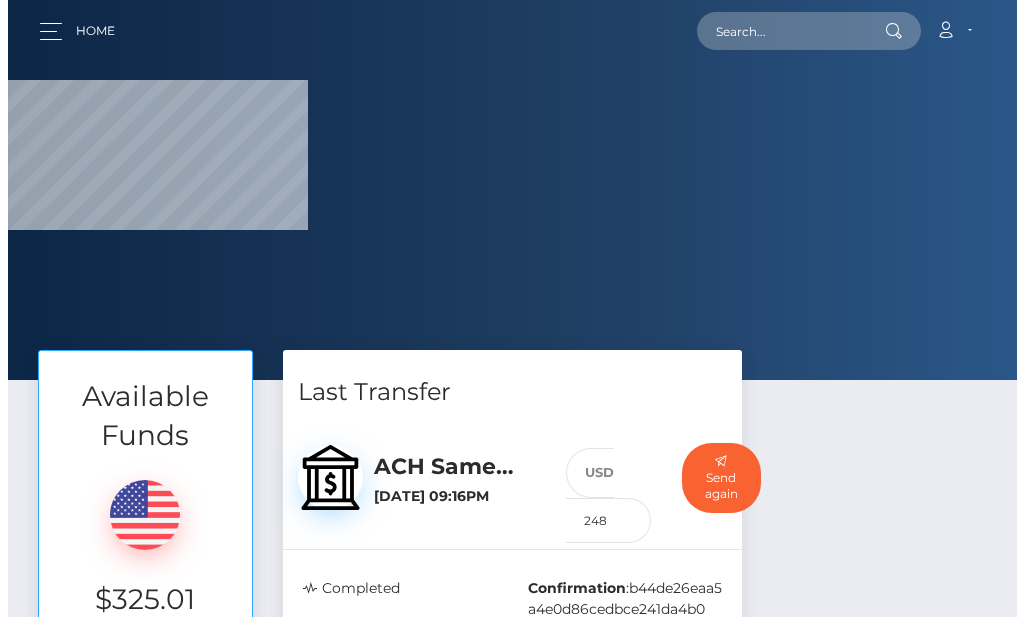 scroll, scrollTop: 0, scrollLeft: 0, axis: both 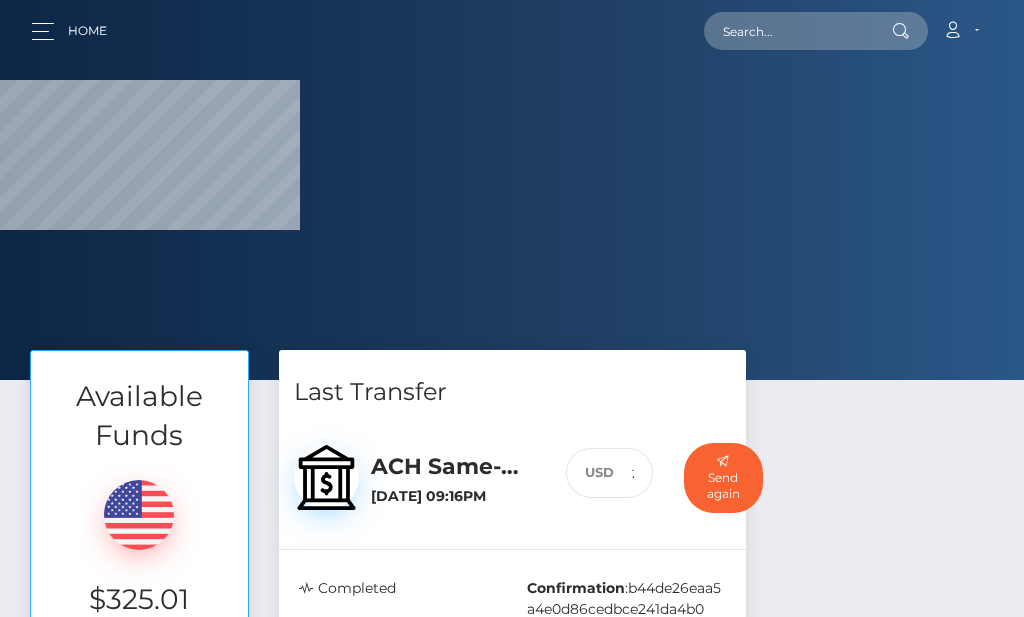 select 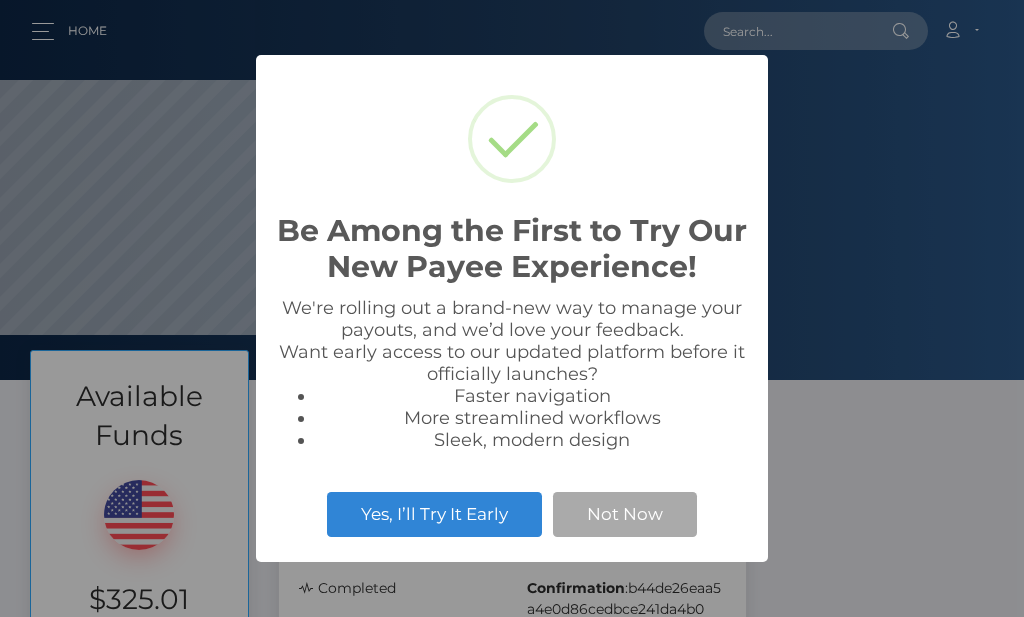 scroll, scrollTop: 999620, scrollLeft: 999236, axis: both 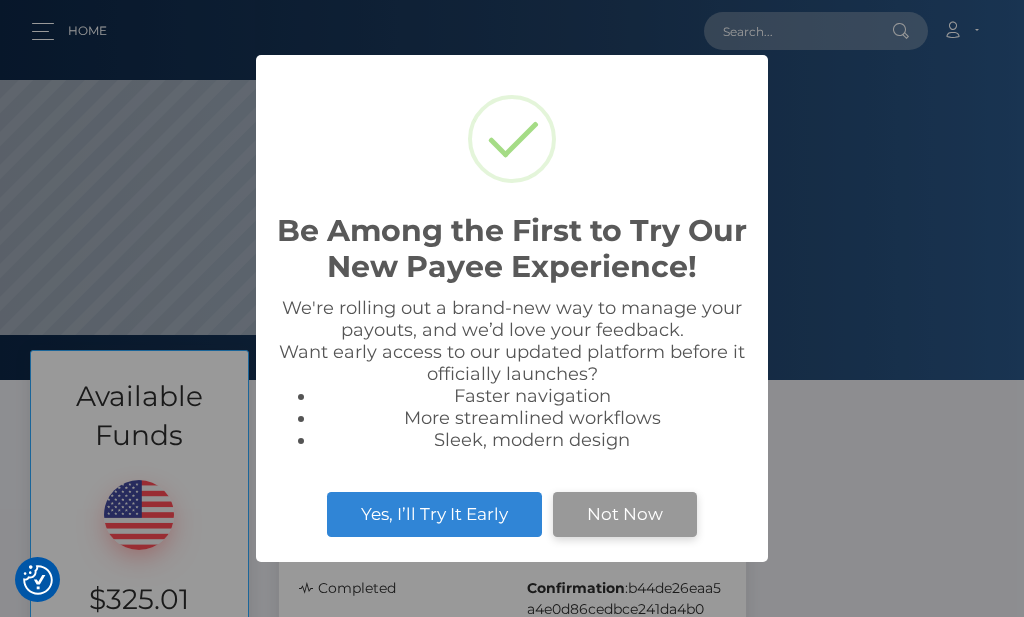 click on "Not Now" at bounding box center (625, 514) 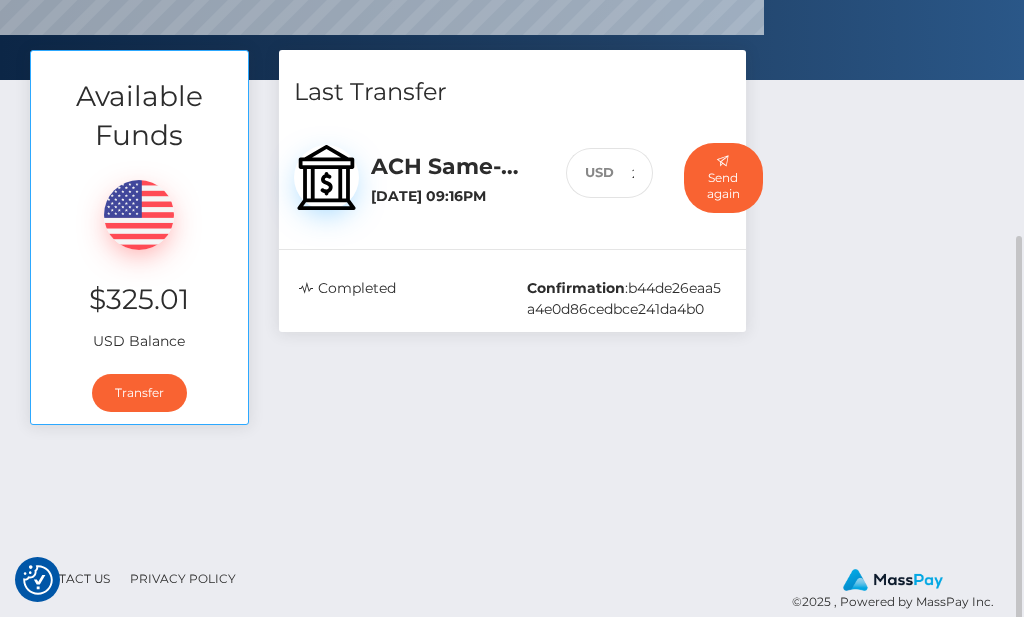 scroll, scrollTop: 323, scrollLeft: 0, axis: vertical 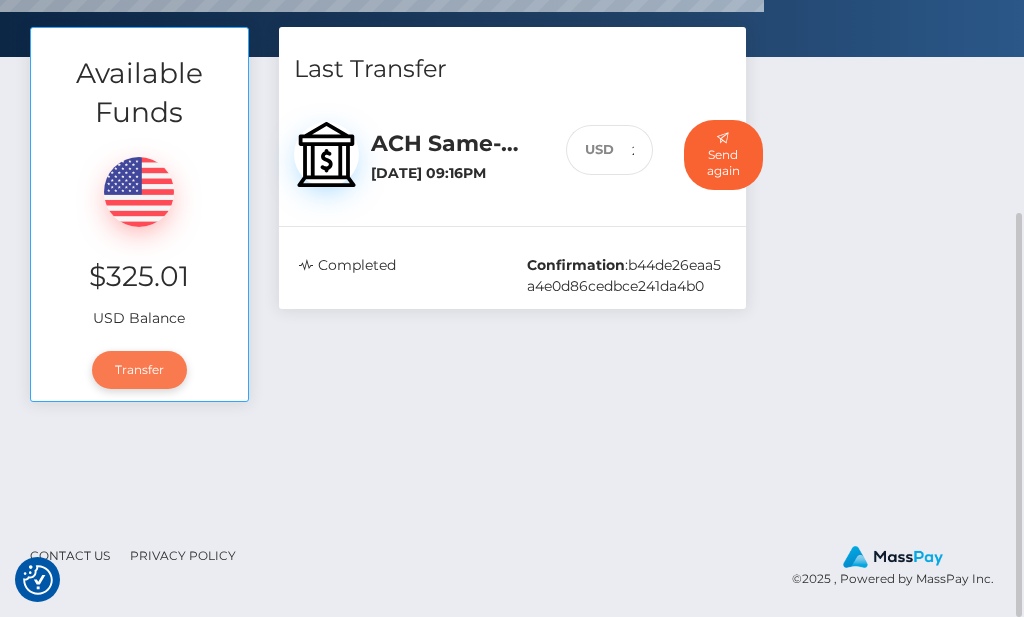 click on "Transfer" at bounding box center [139, 370] 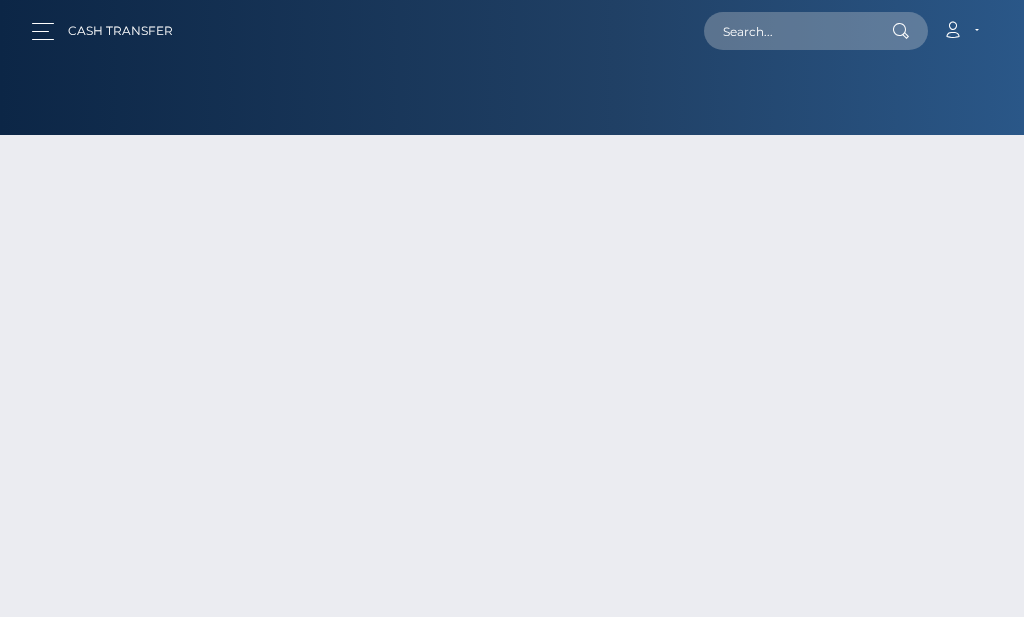 scroll, scrollTop: 0, scrollLeft: 0, axis: both 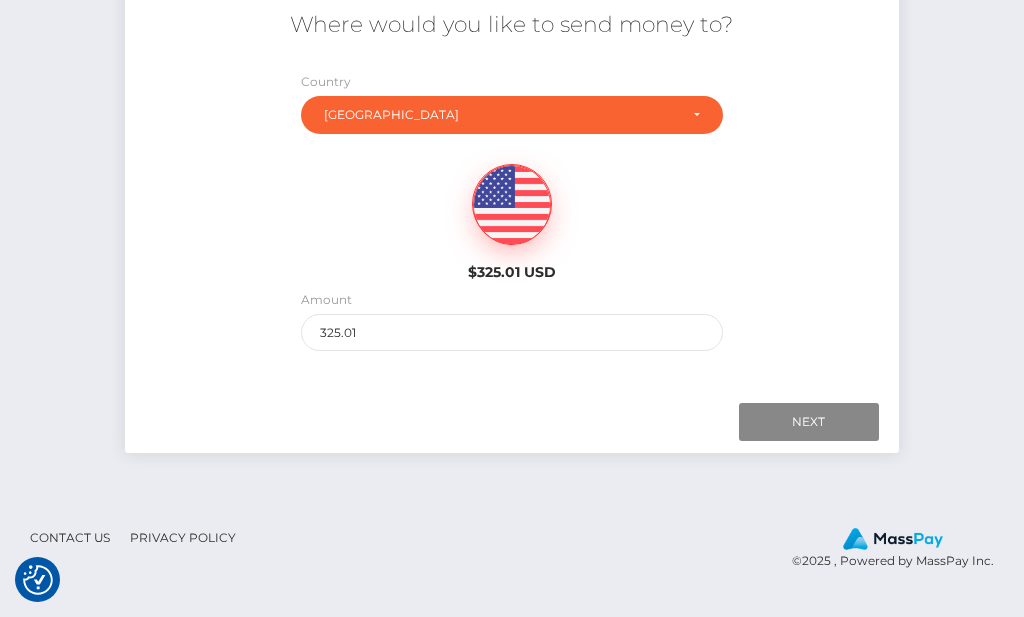 click on "Home" at bounding box center [-130, 190] 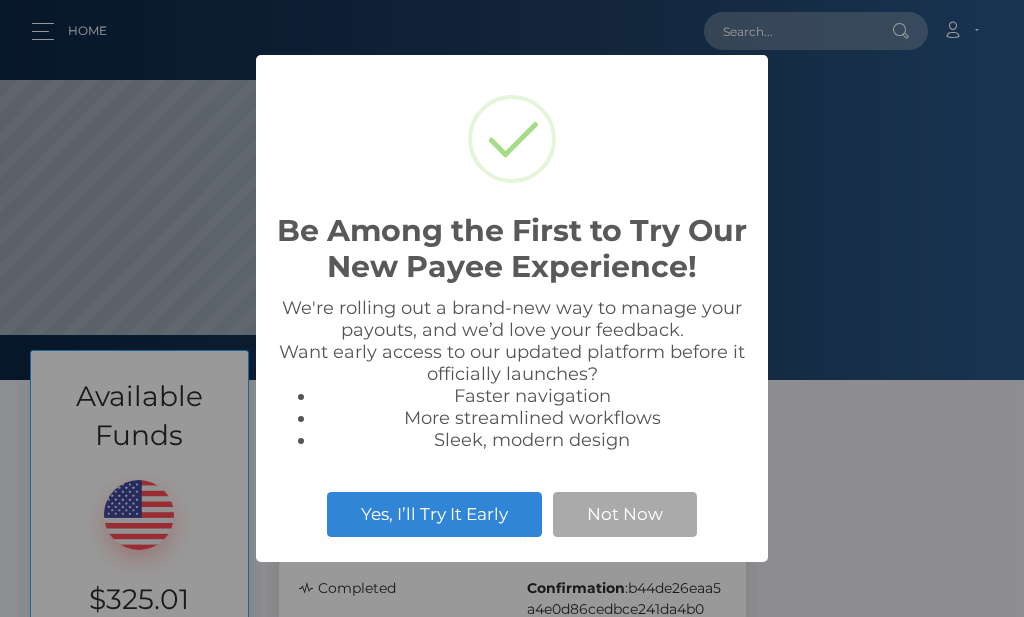 scroll, scrollTop: 0, scrollLeft: 0, axis: both 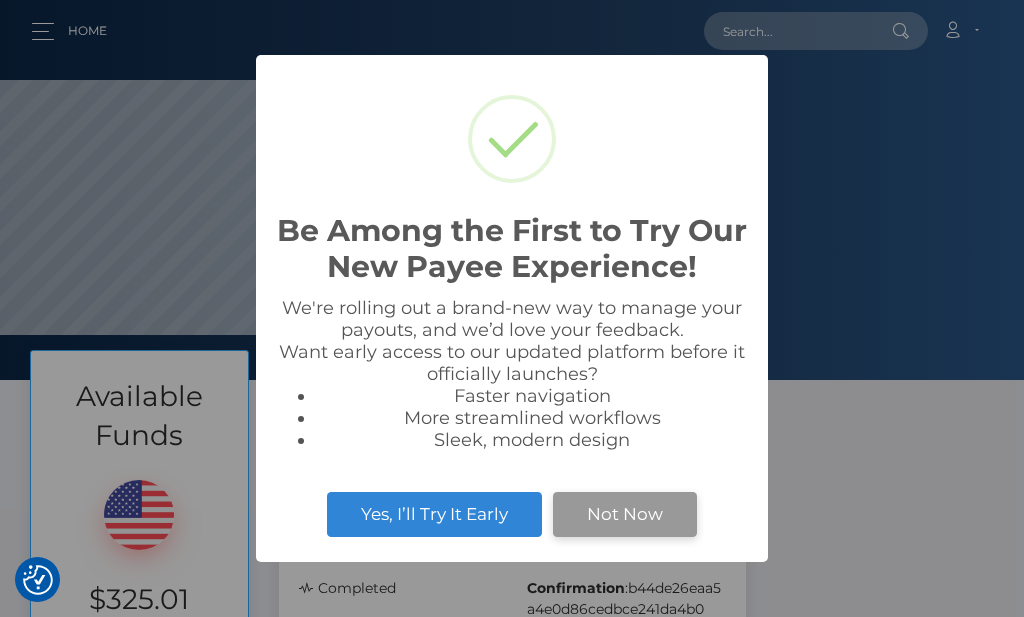 click on "Not Now" at bounding box center [625, 514] 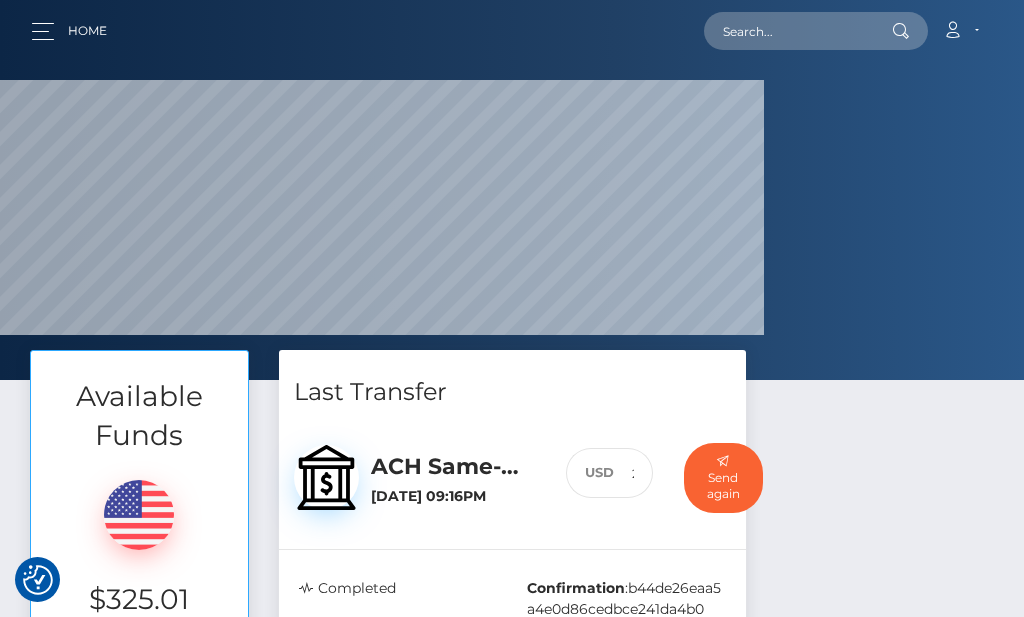 scroll, scrollTop: 200, scrollLeft: 0, axis: vertical 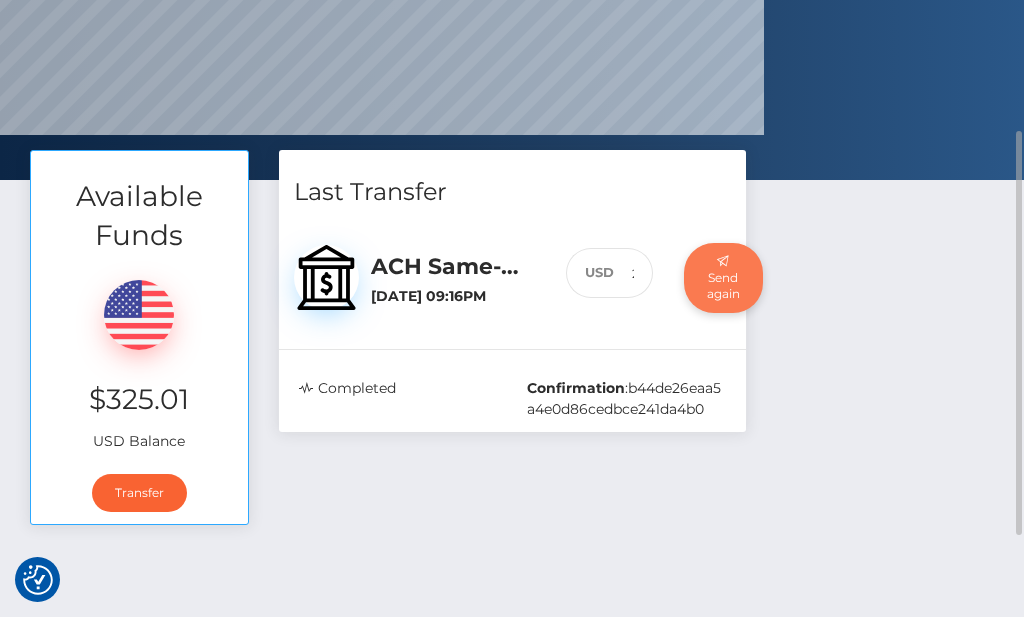 click on "Send again" at bounding box center (723, 278) 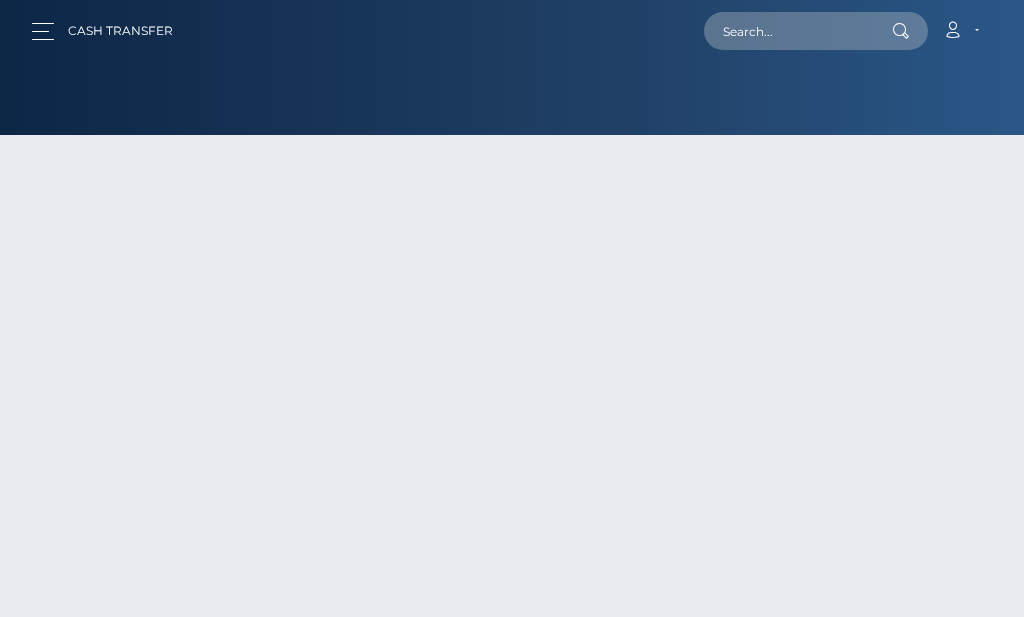 scroll, scrollTop: 0, scrollLeft: 0, axis: both 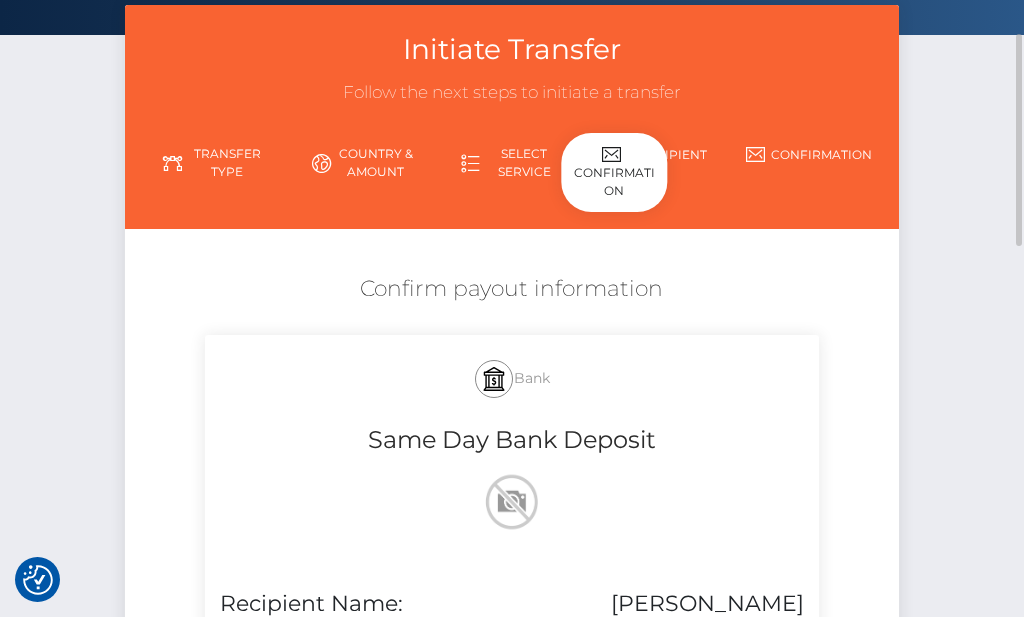 click on "Confirmation" at bounding box center [614, 172] 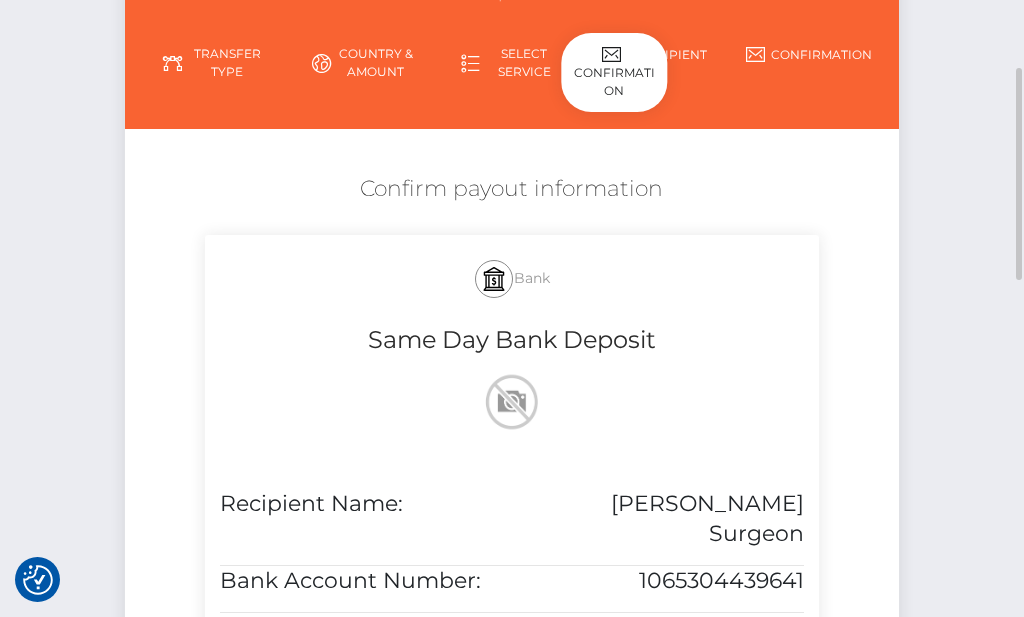 scroll, scrollTop: 300, scrollLeft: 0, axis: vertical 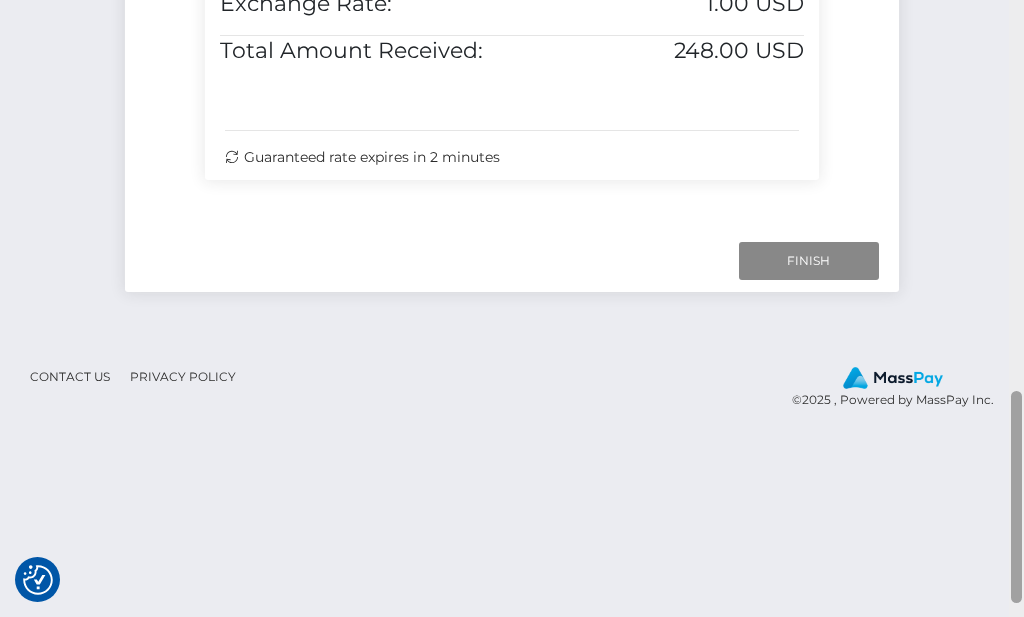 drag, startPoint x: 1017, startPoint y: 216, endPoint x: 984, endPoint y: 502, distance: 287.89755 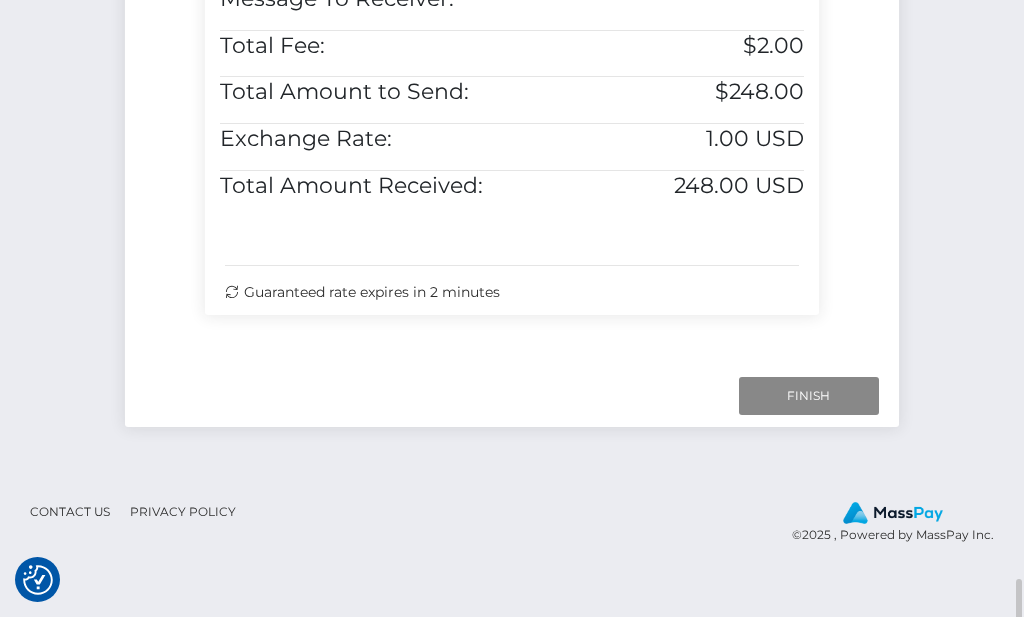 scroll, scrollTop: 1174, scrollLeft: 0, axis: vertical 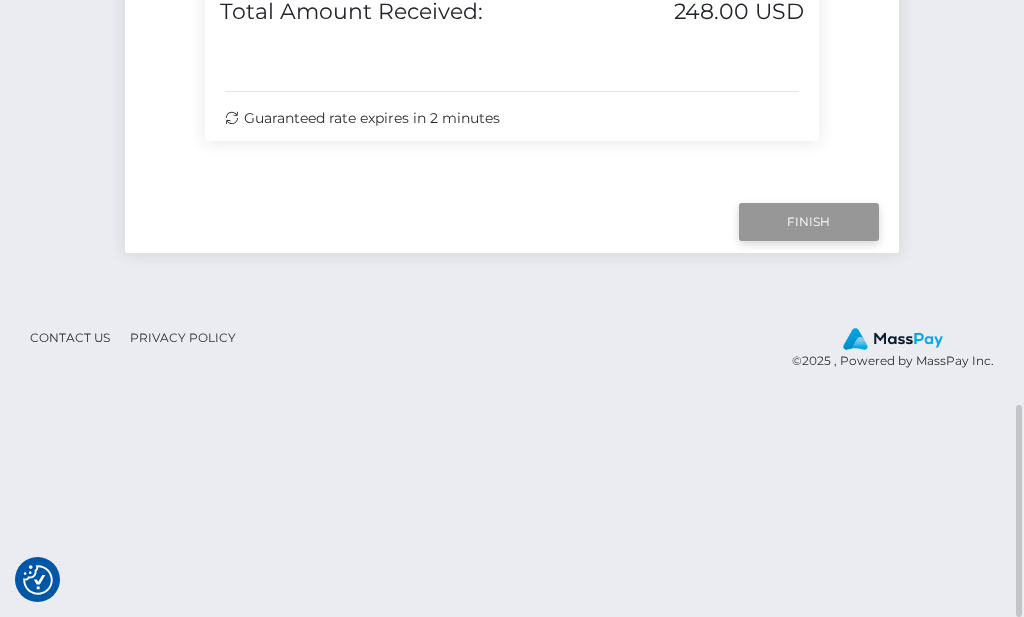 click on "Finish" at bounding box center [809, 222] 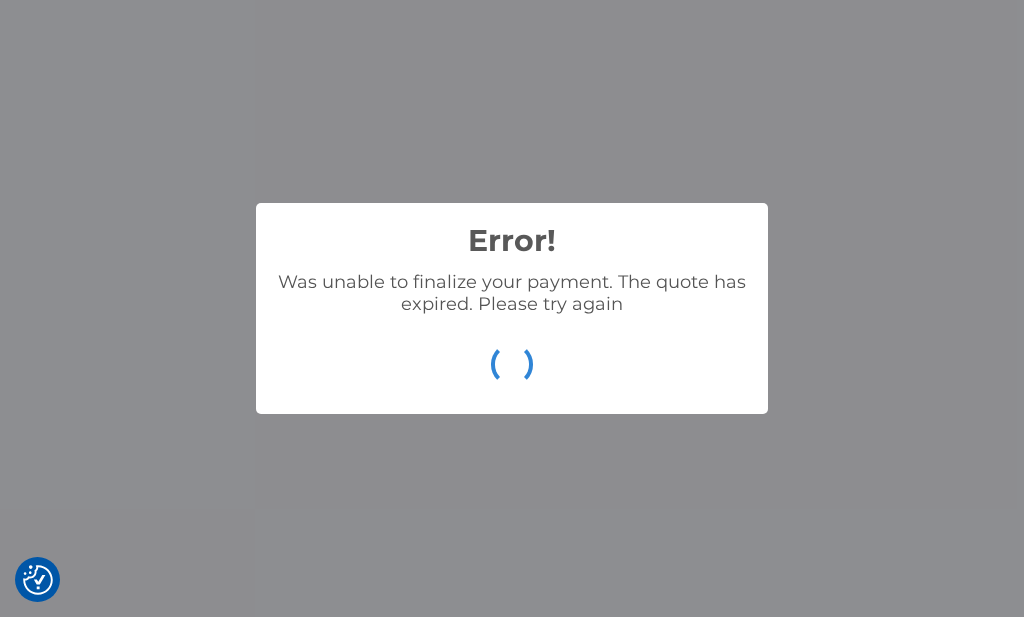 click on "Home" at bounding box center (-130, 190) 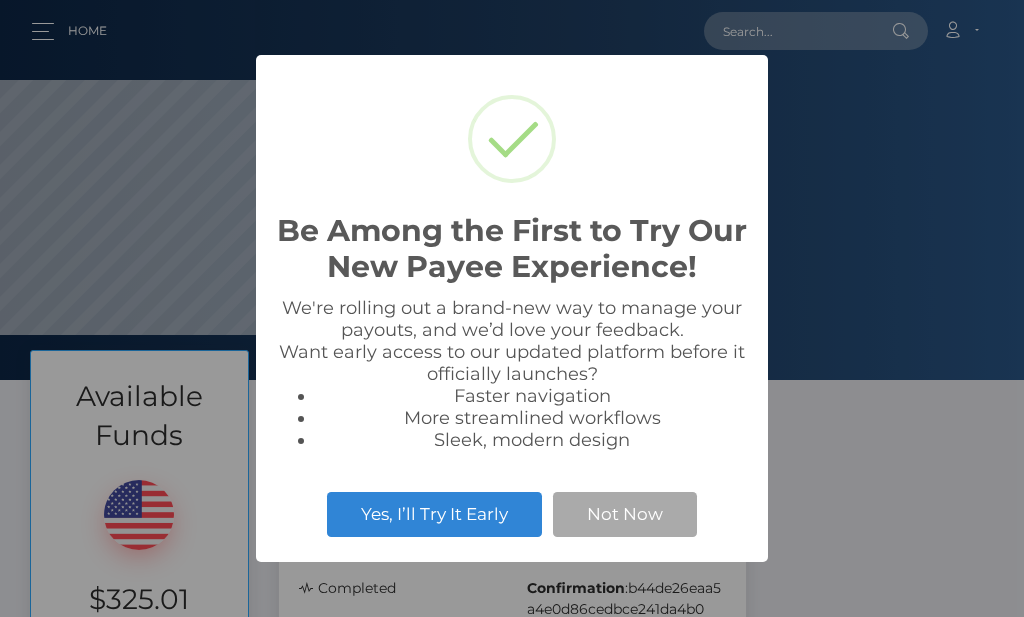 scroll, scrollTop: 0, scrollLeft: 0, axis: both 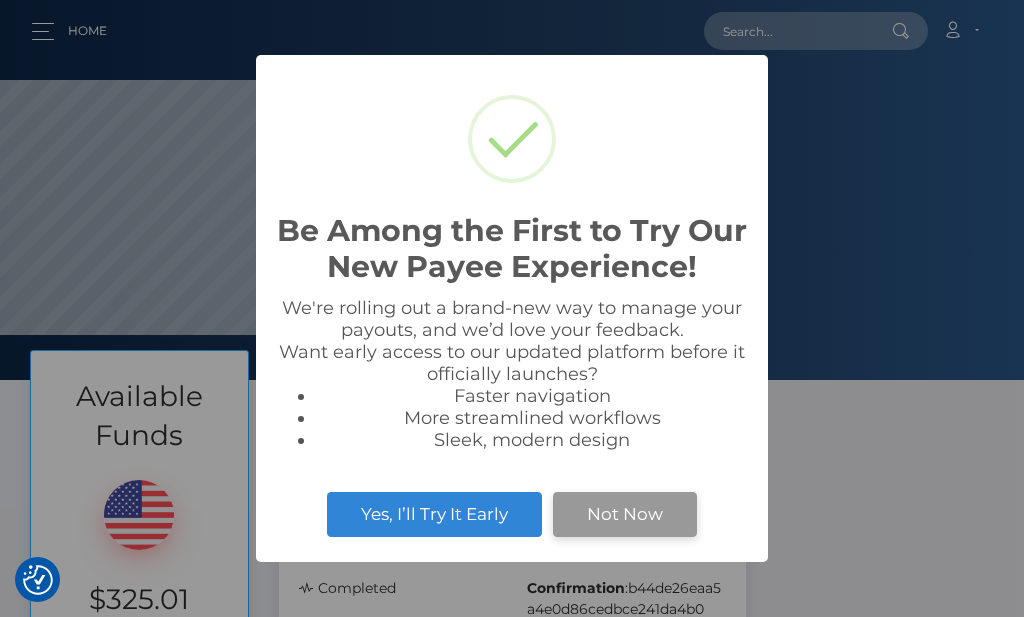click on "Not Now" at bounding box center (625, 514) 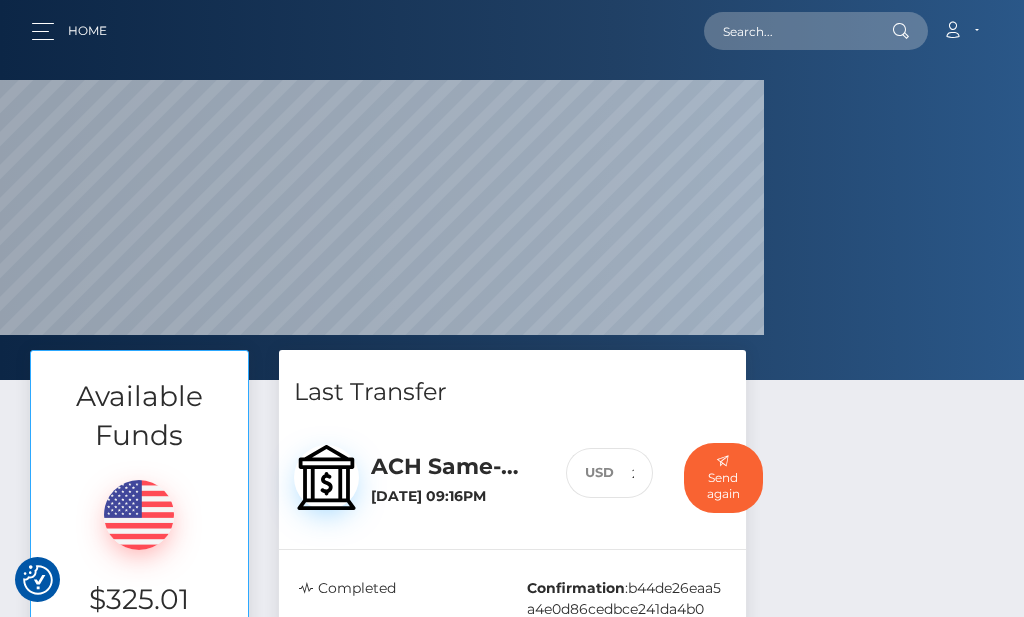 scroll, scrollTop: 200, scrollLeft: 0, axis: vertical 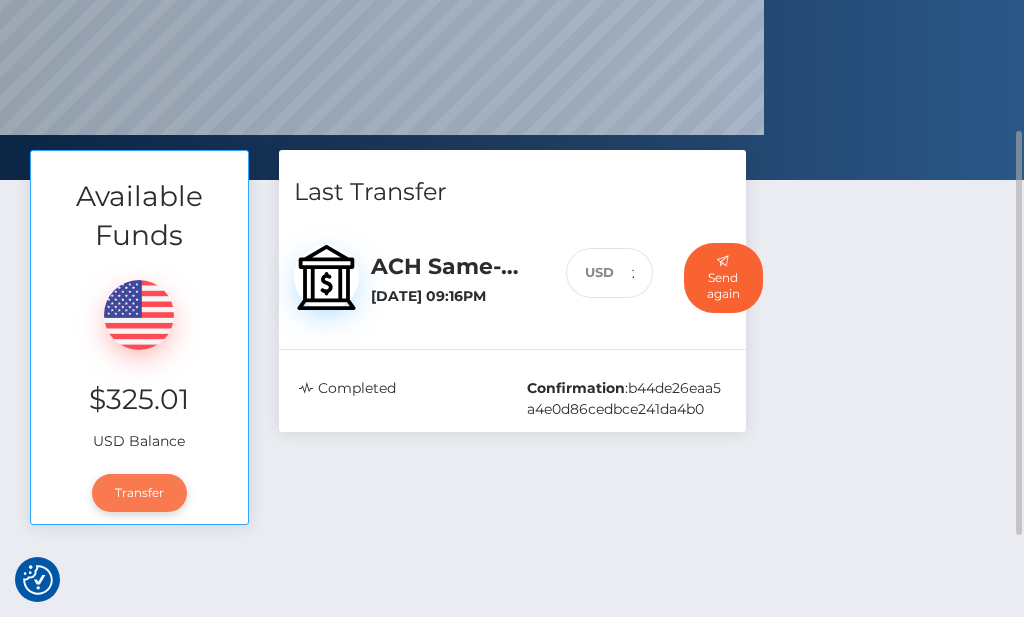click on "Transfer" at bounding box center [139, 493] 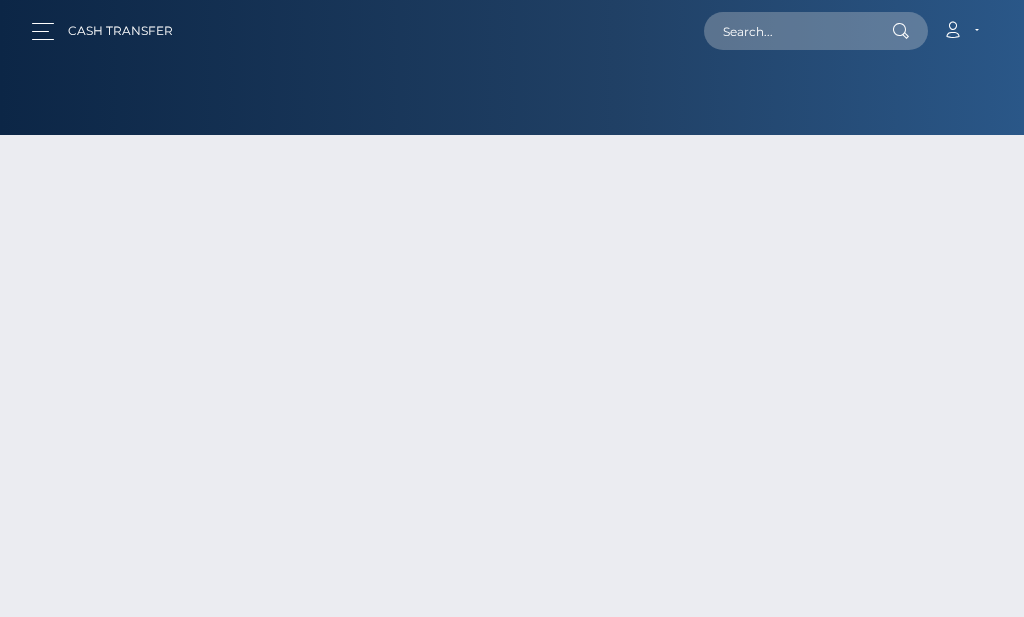 scroll, scrollTop: 0, scrollLeft: 0, axis: both 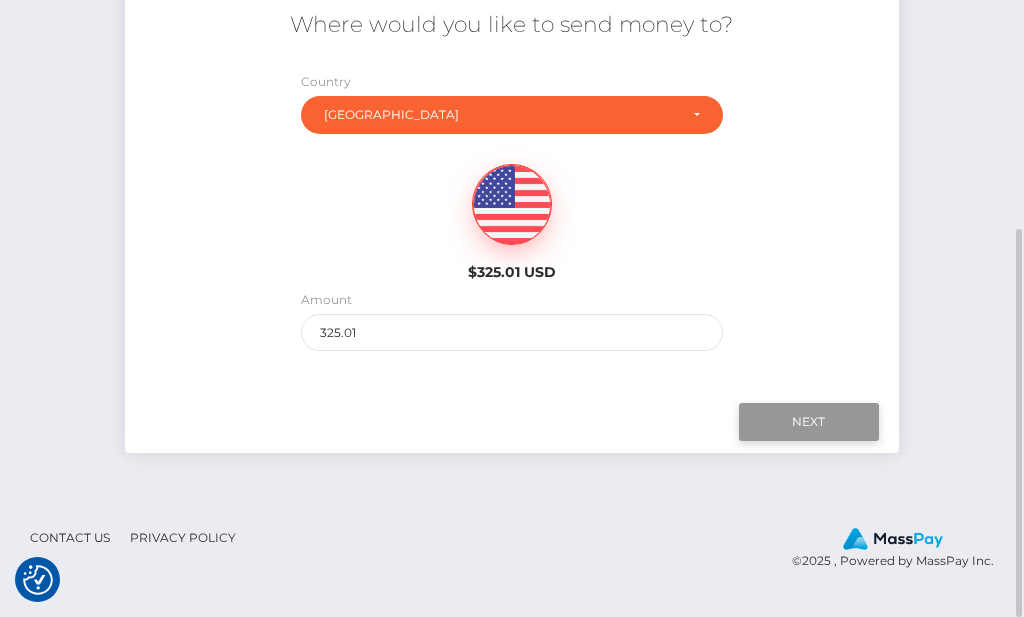 click on "Next" at bounding box center (809, 422) 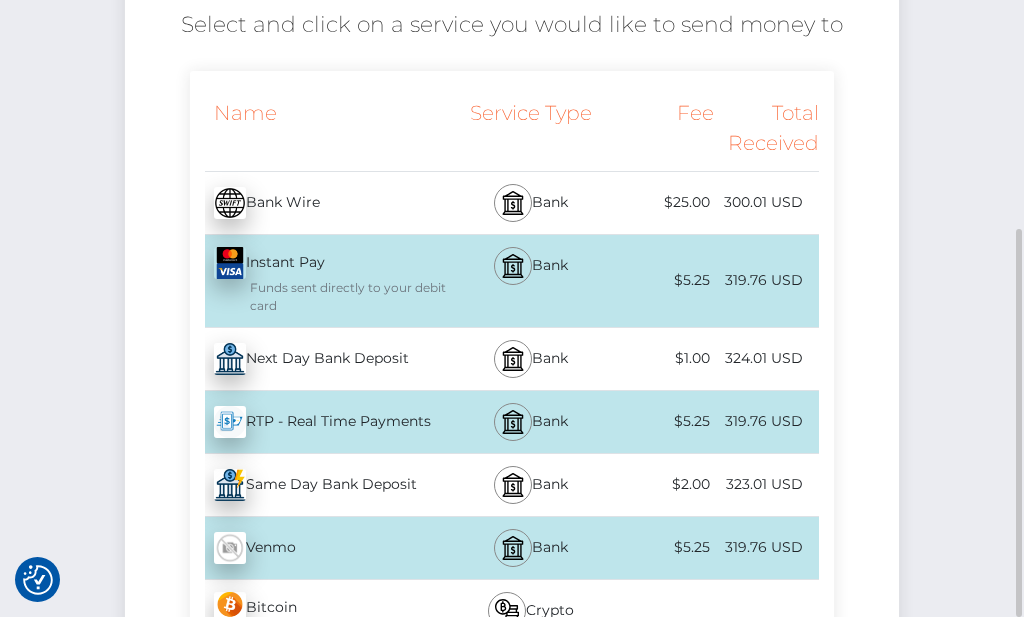 scroll, scrollTop: 464, scrollLeft: 0, axis: vertical 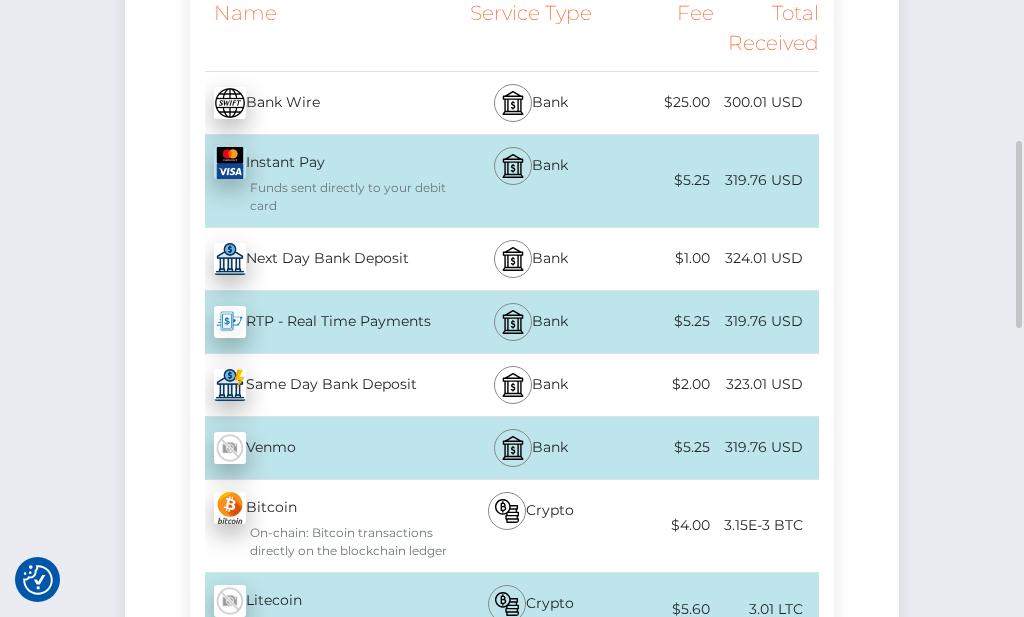 click on "Instant Pay  - USD
Funds sent directly to your debit card" at bounding box center [321, 181] 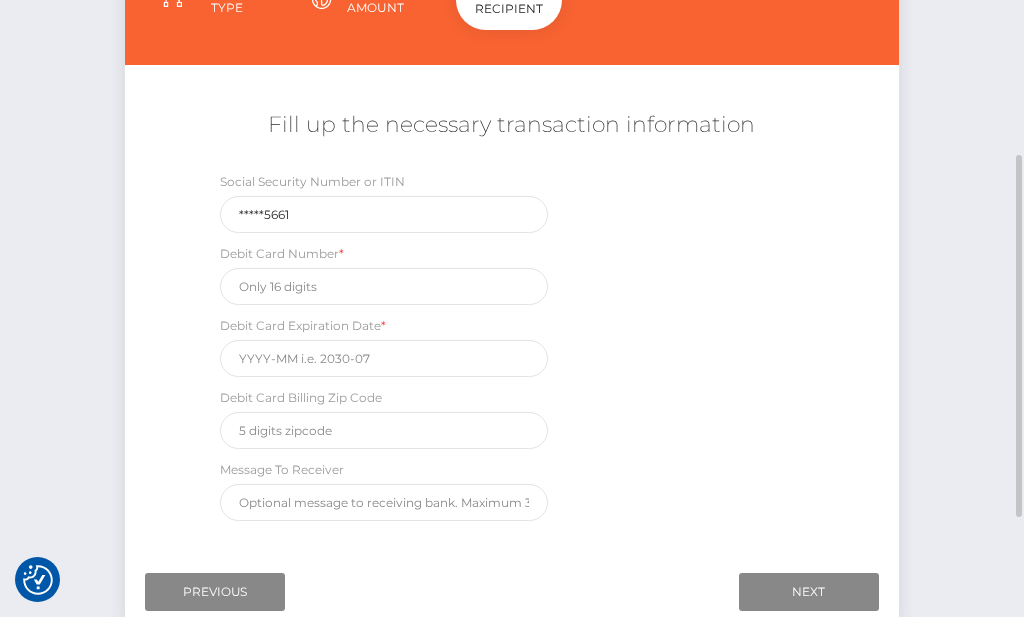 scroll, scrollTop: 364, scrollLeft: 0, axis: vertical 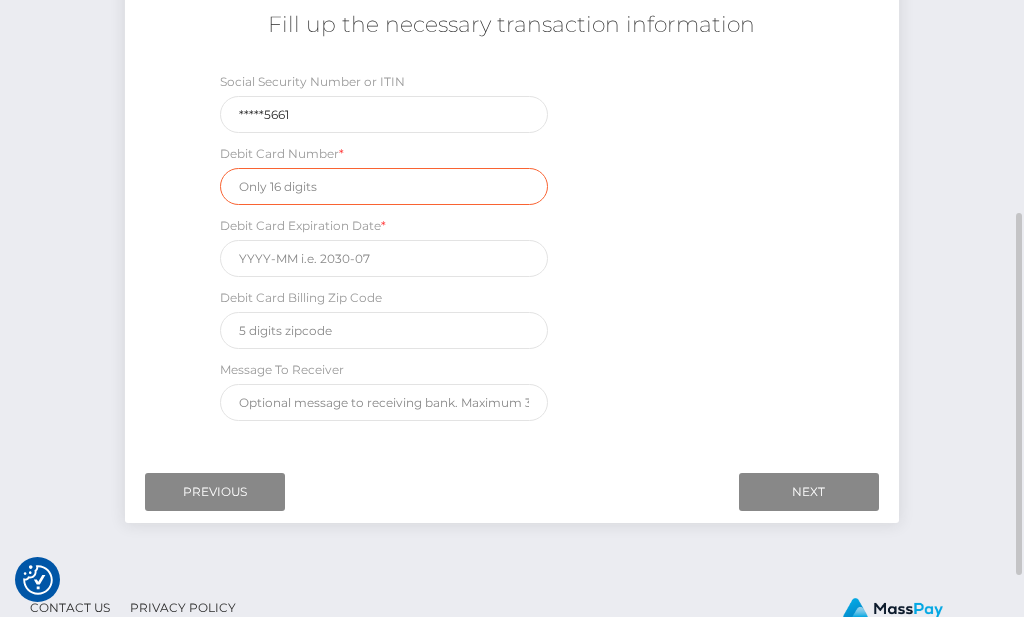 click at bounding box center (384, 186) 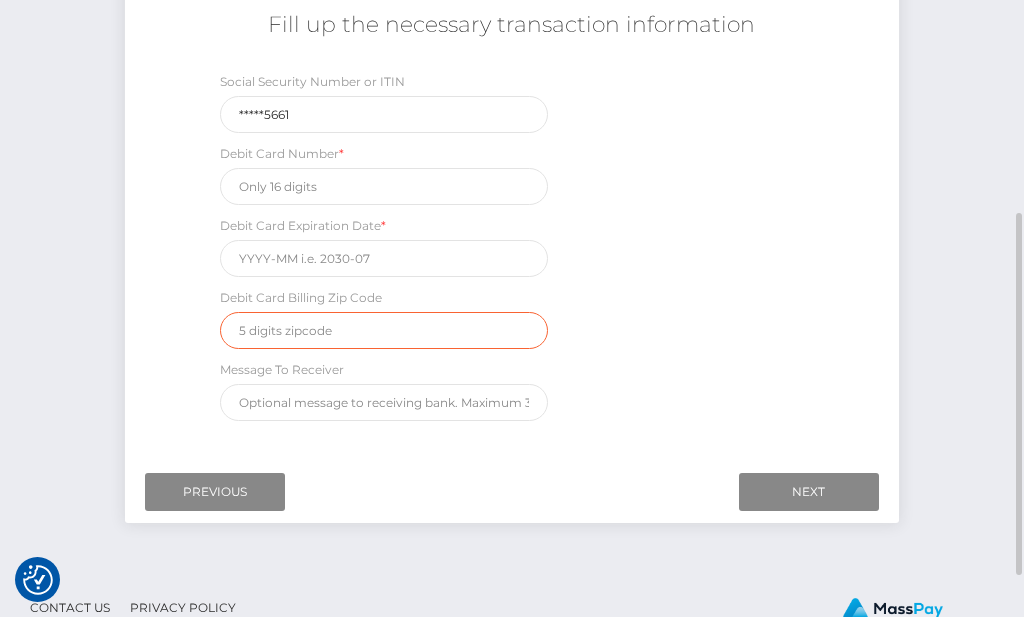 type on "28311-7107" 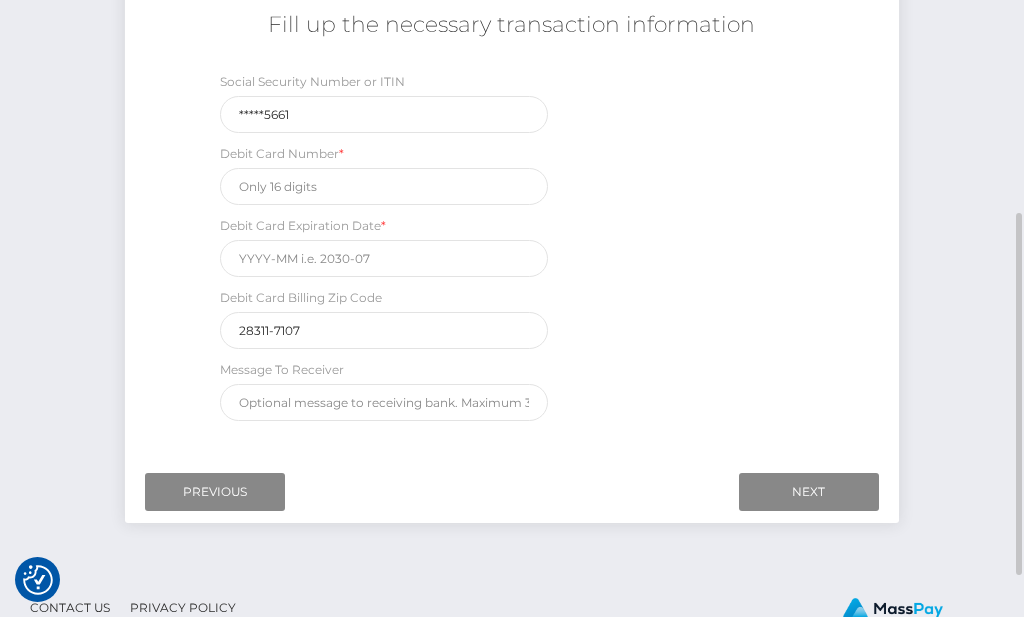 type on "4737034071989553" 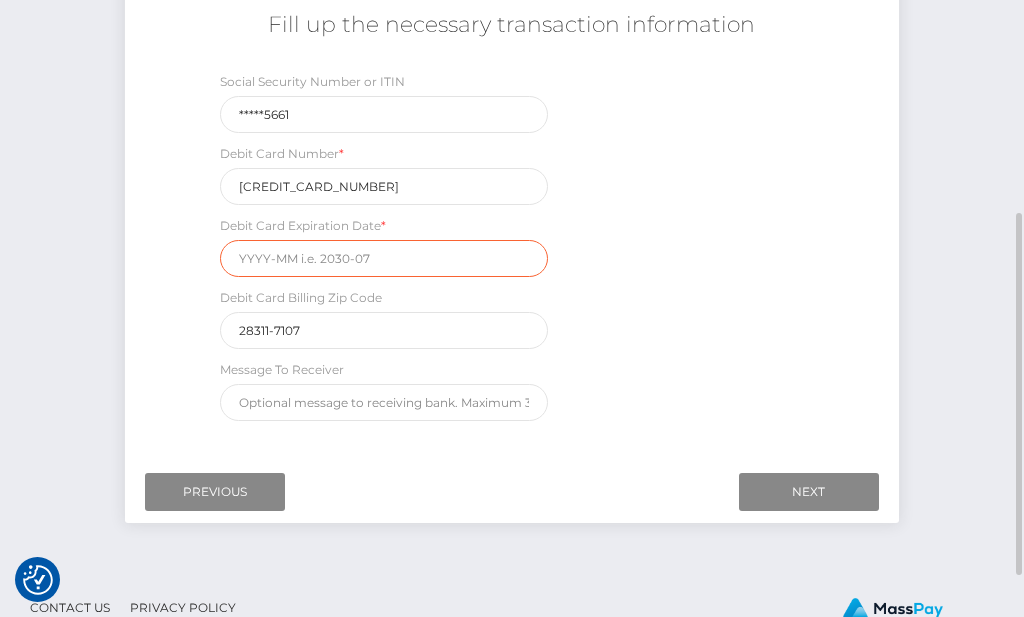 type on "05/2028" 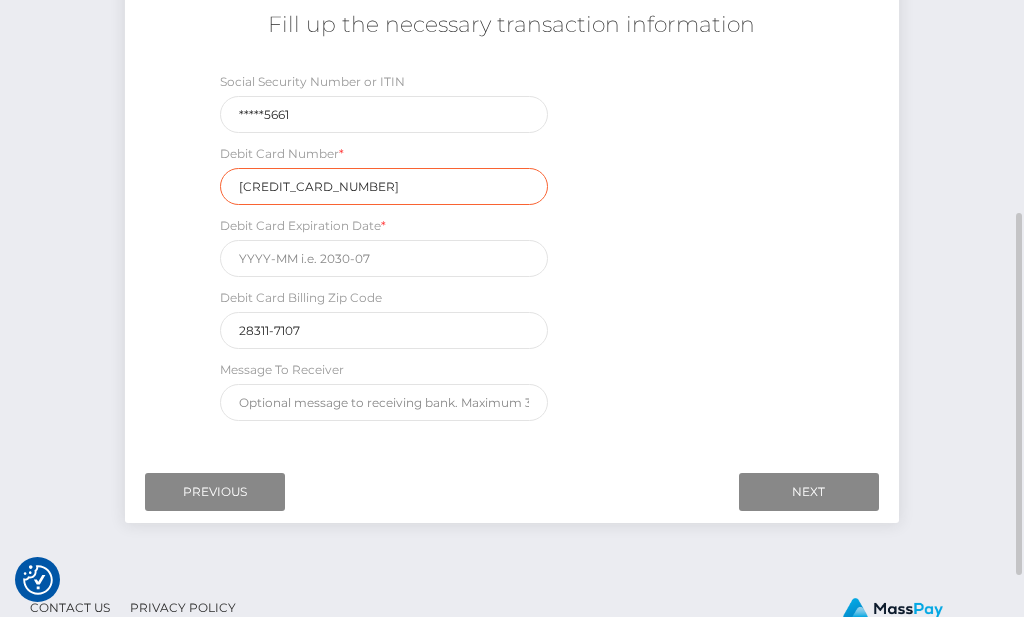 type on "05/2028" 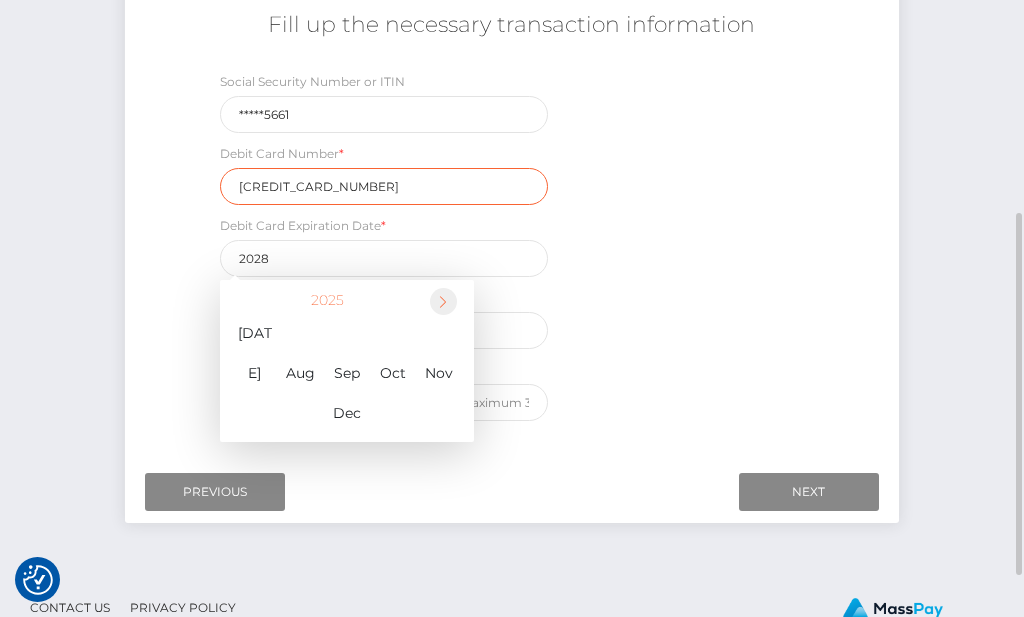 click at bounding box center [443, 301] 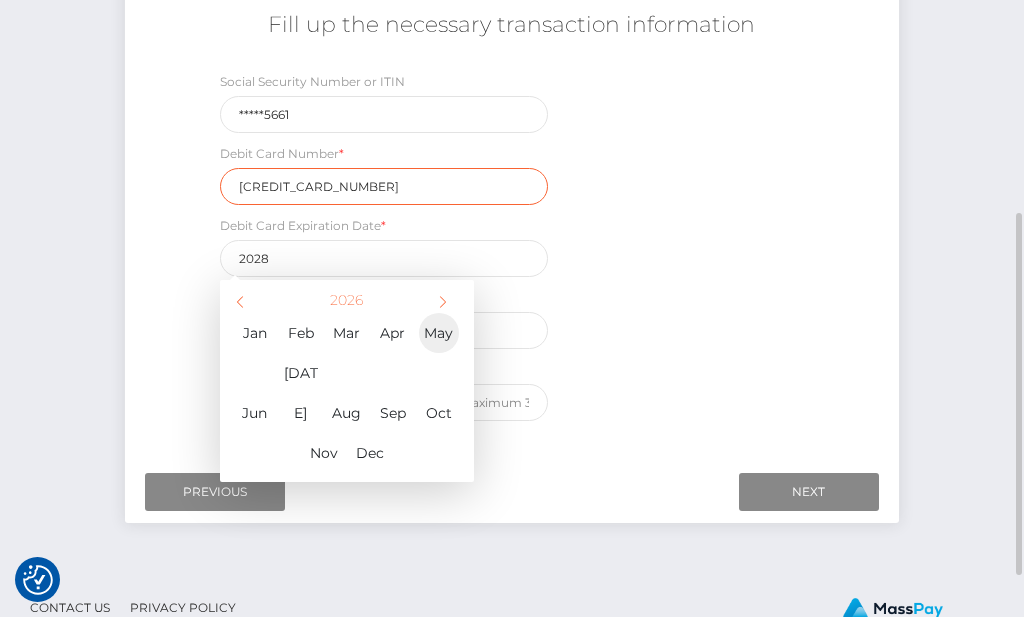 click on "May" at bounding box center [439, 333] 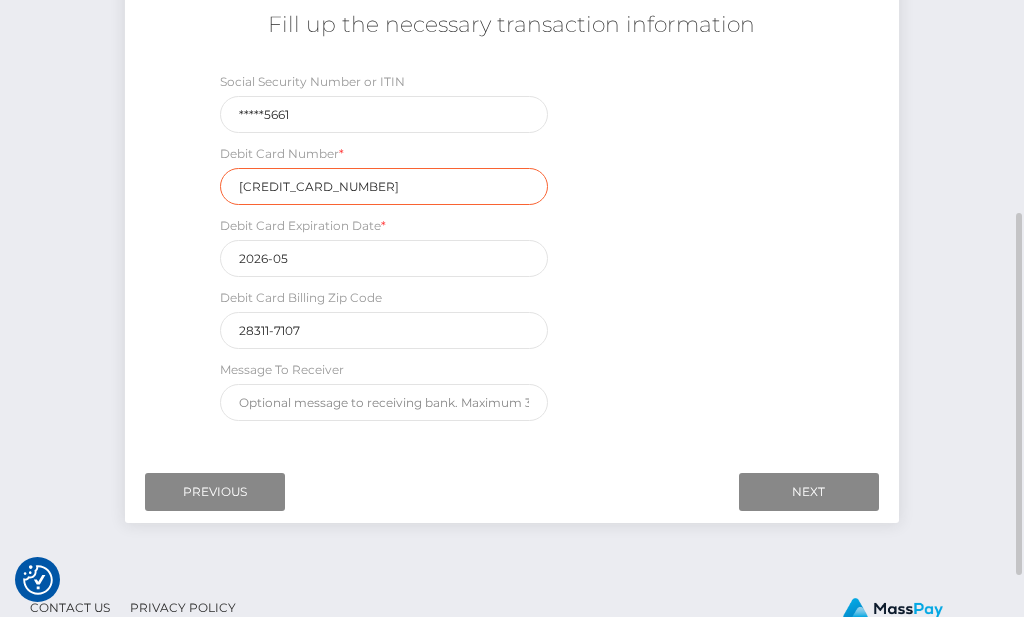 type on "2026-05" 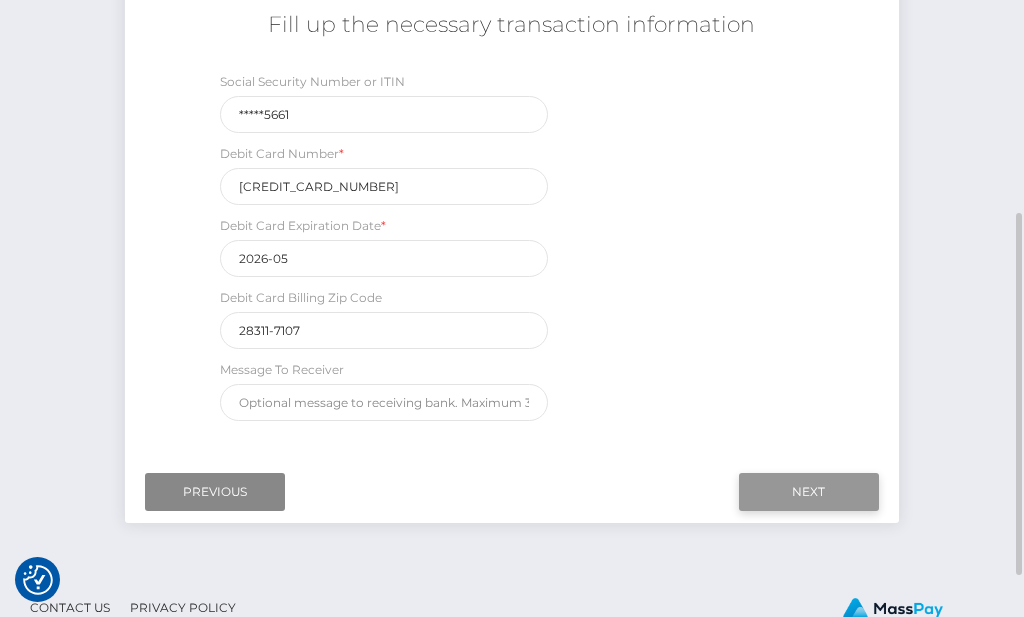 click on "Next" at bounding box center [809, 492] 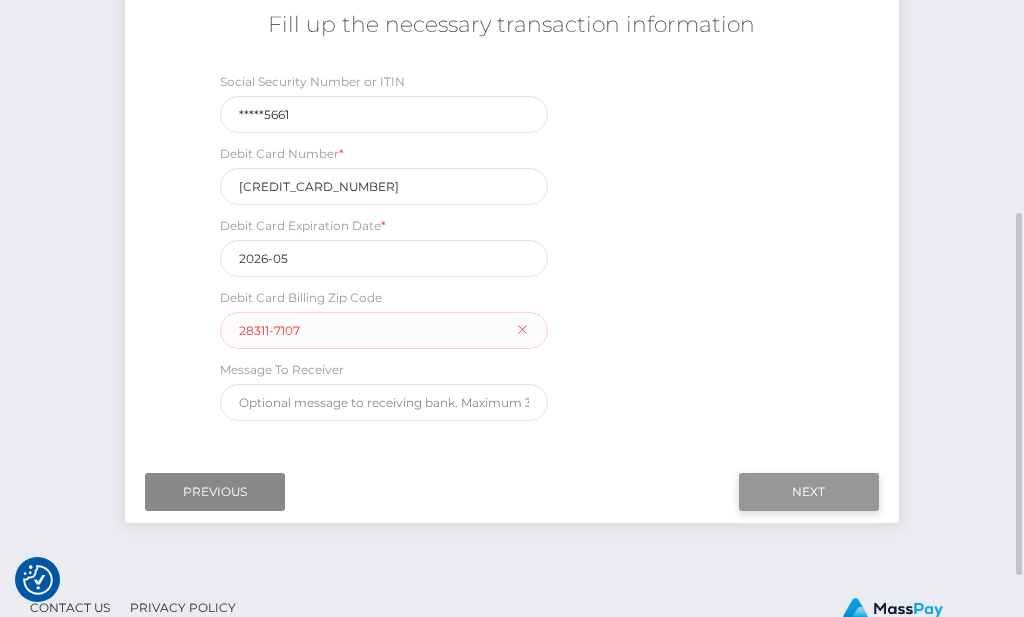 scroll, scrollTop: 434, scrollLeft: 0, axis: vertical 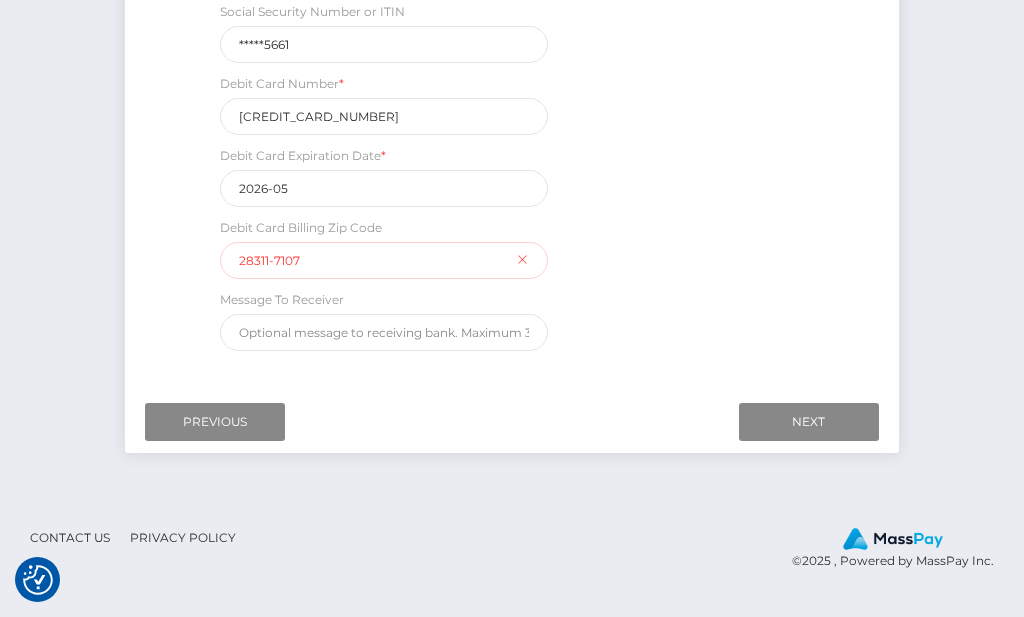 click on "28311-7107" at bounding box center (384, 260) 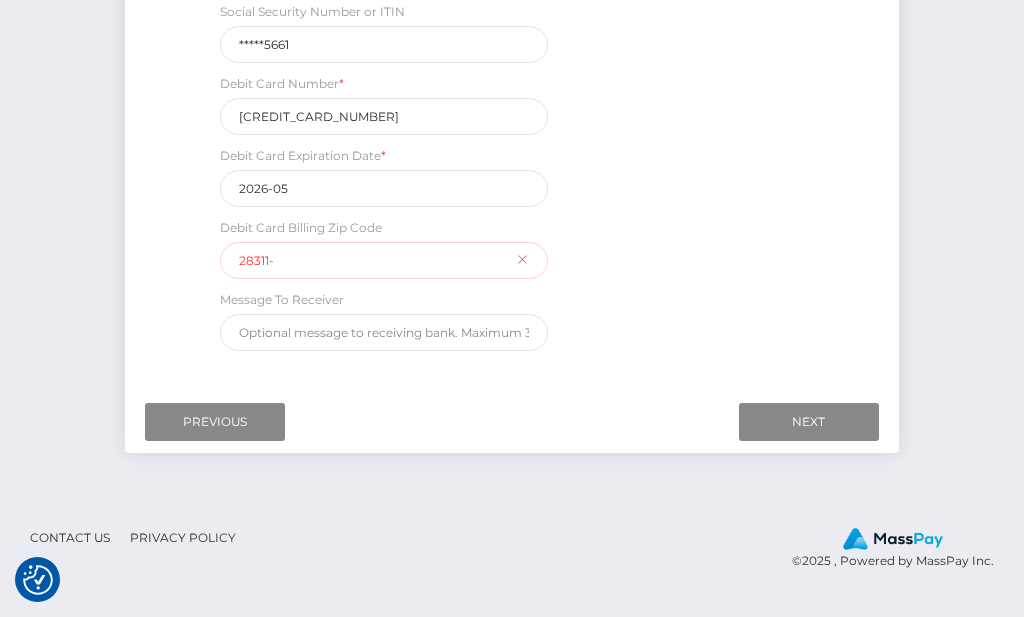 type on "28311" 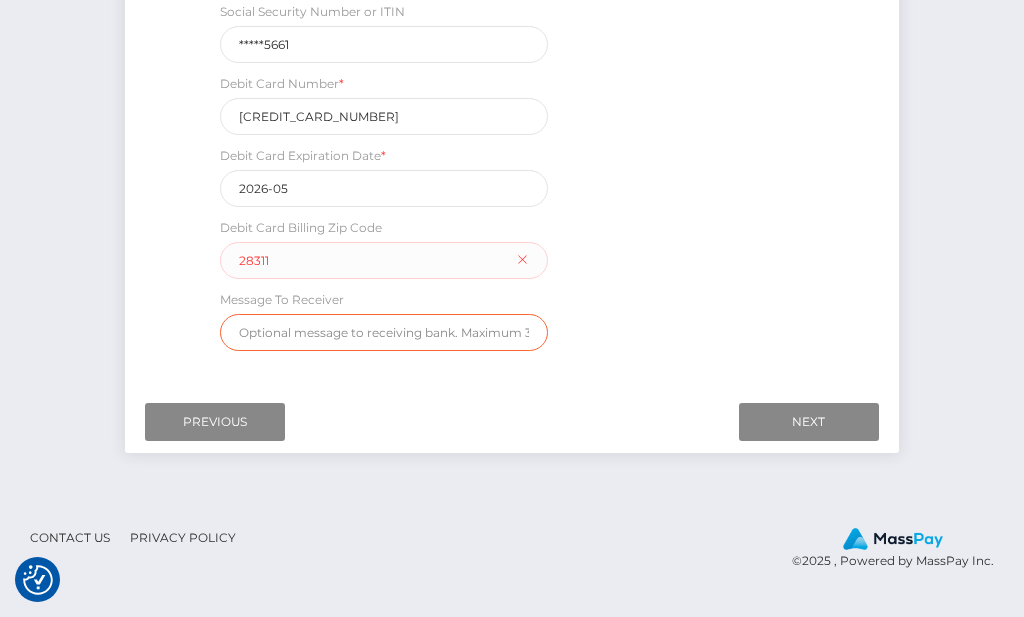 type on "Priscilla gean Surgeon" 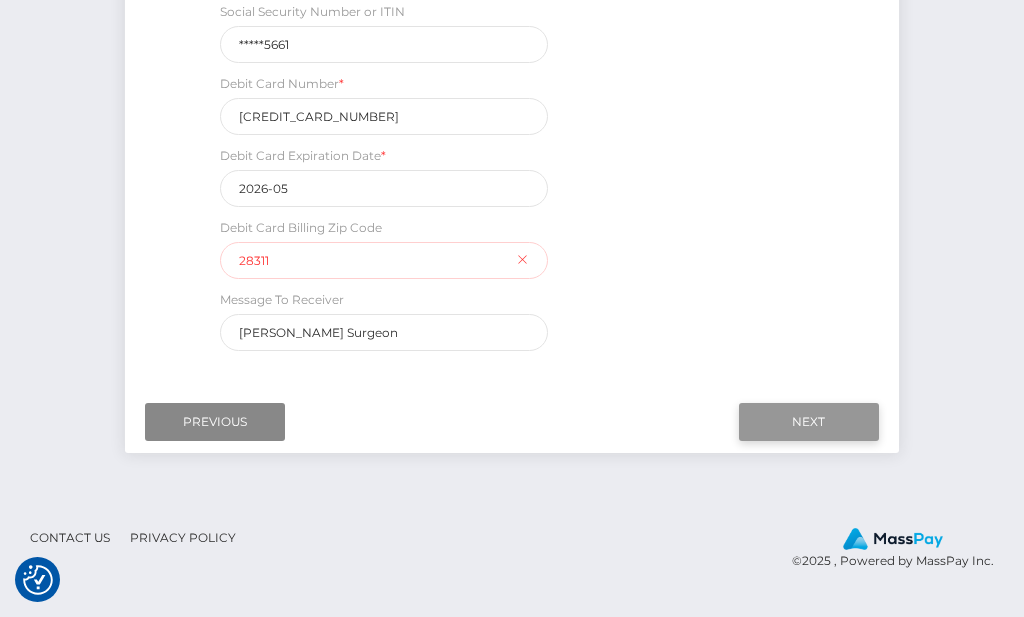 type on "28311" 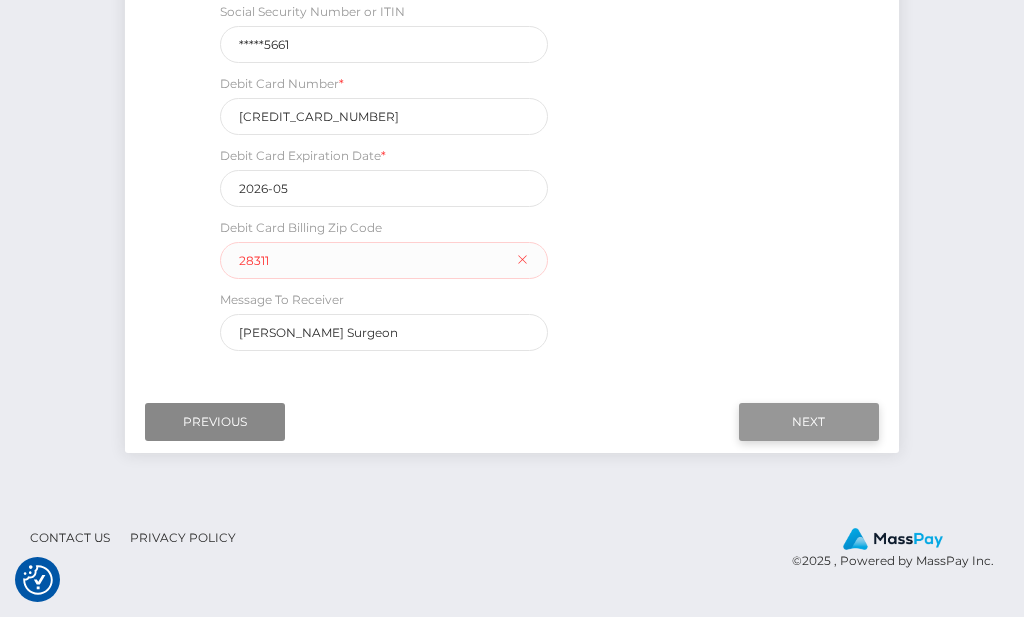 click on "Next" at bounding box center (809, 422) 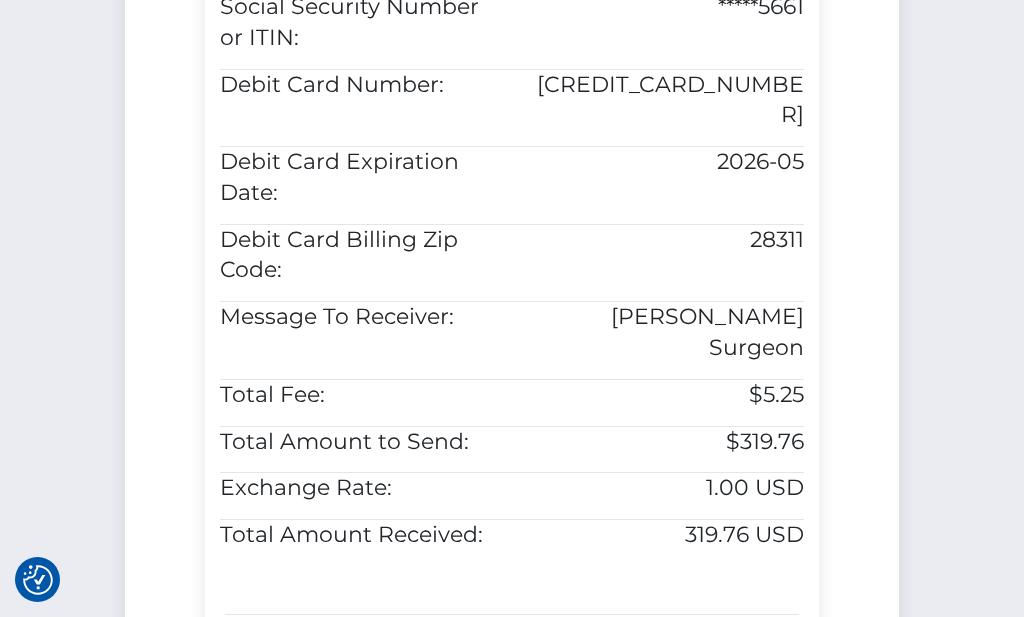 scroll, scrollTop: 1074, scrollLeft: 0, axis: vertical 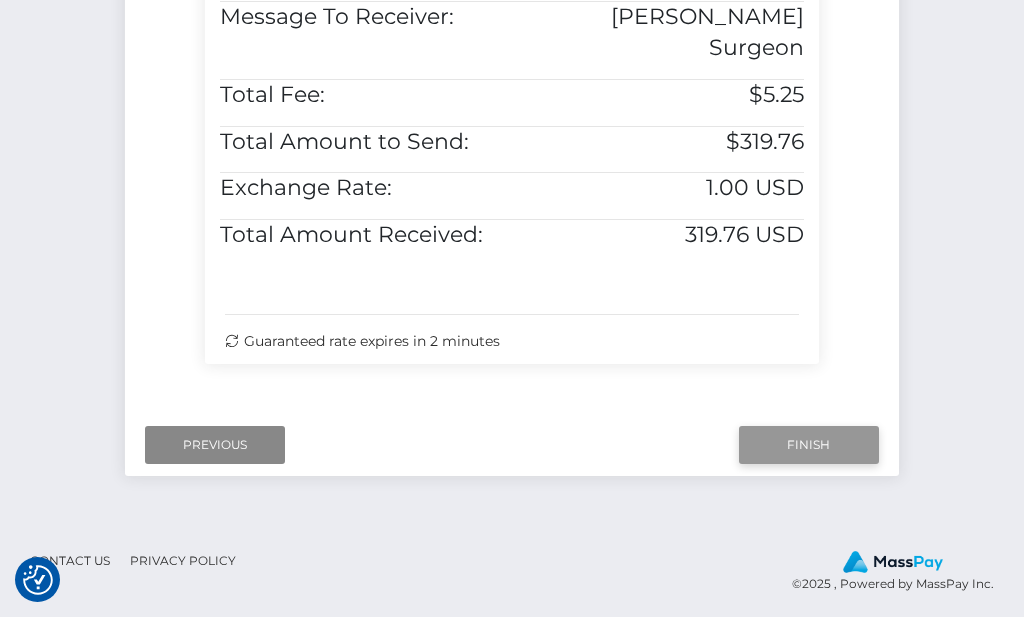 click on "Finish" at bounding box center [809, 445] 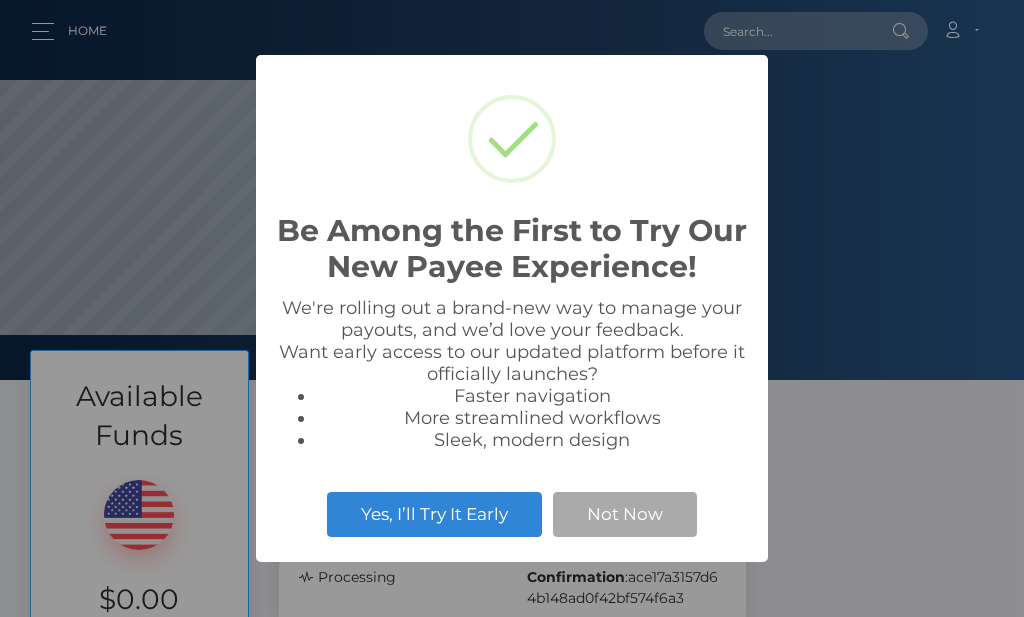 scroll, scrollTop: 0, scrollLeft: 0, axis: both 